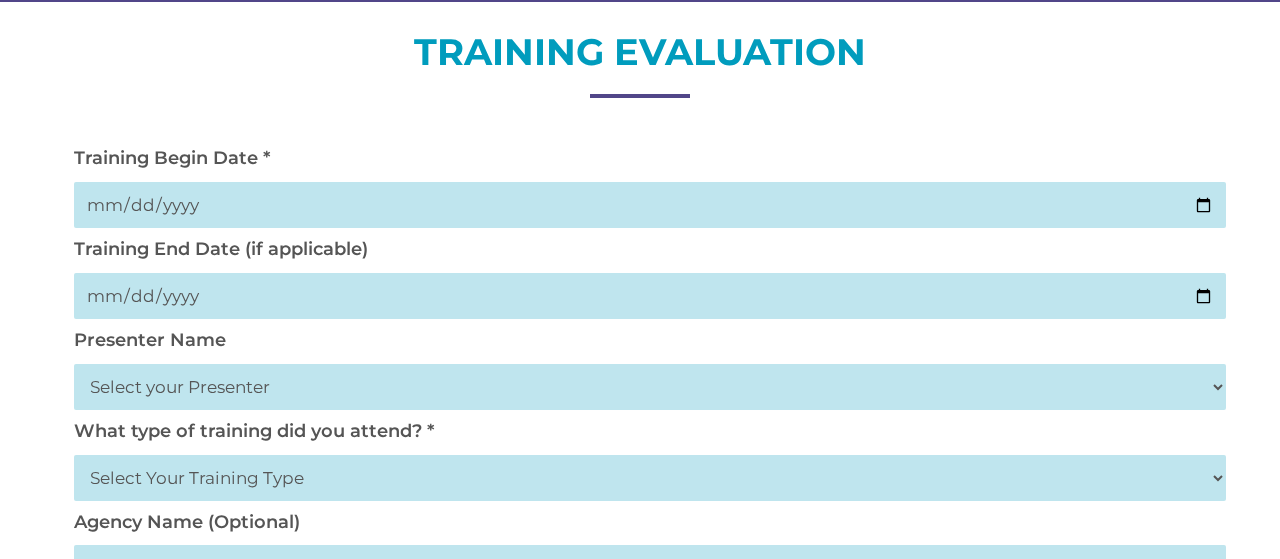 scroll, scrollTop: 243, scrollLeft: 0, axis: vertical 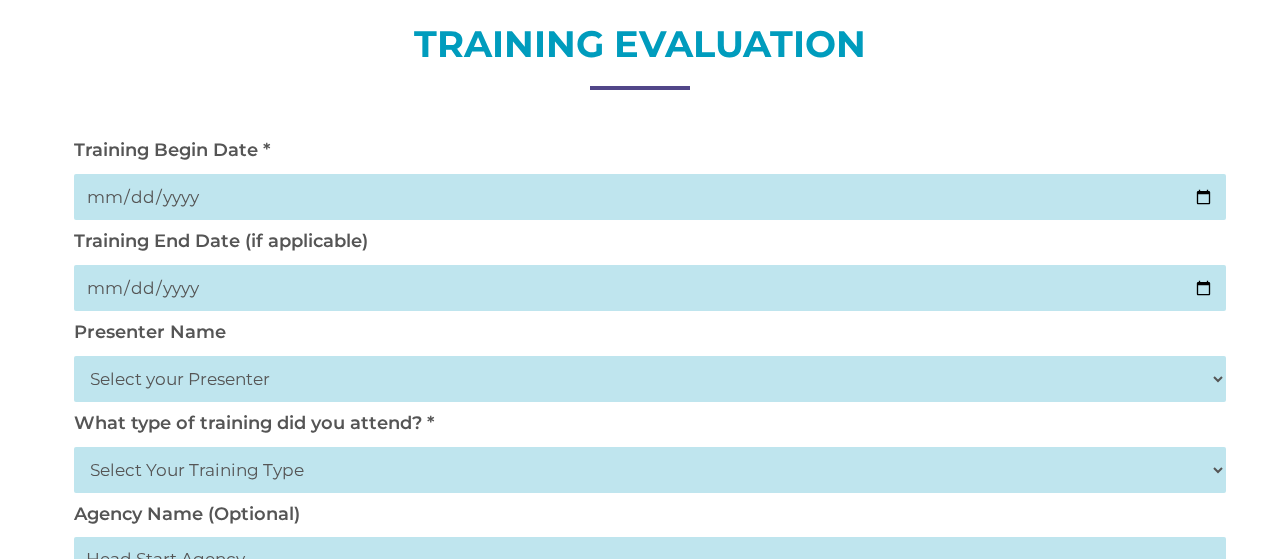 click at bounding box center [650, 197] 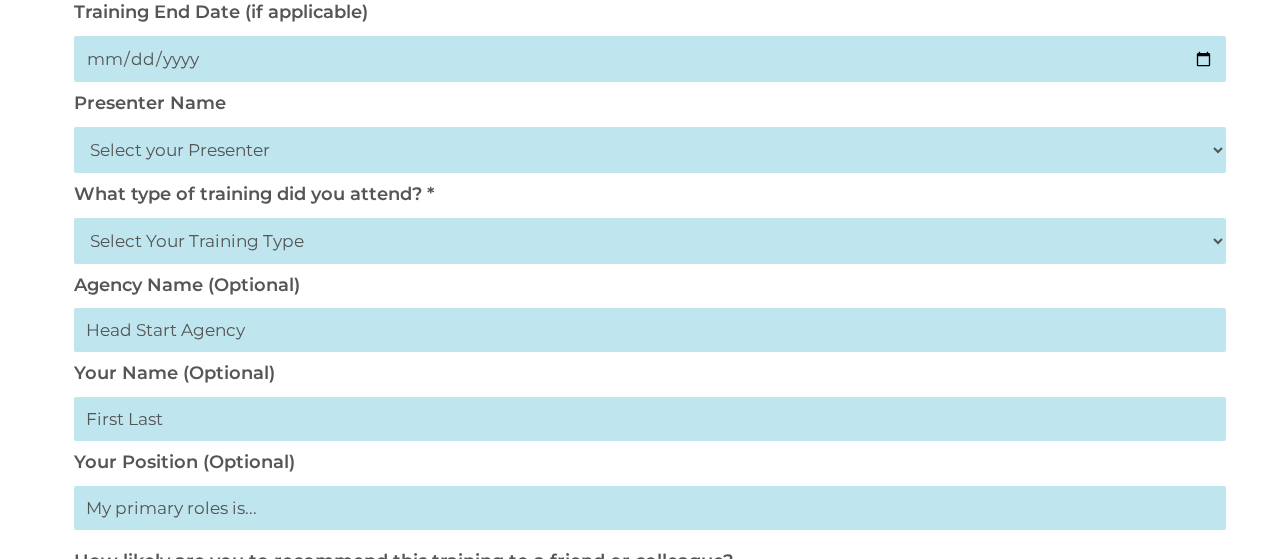 scroll, scrollTop: 486, scrollLeft: 0, axis: vertical 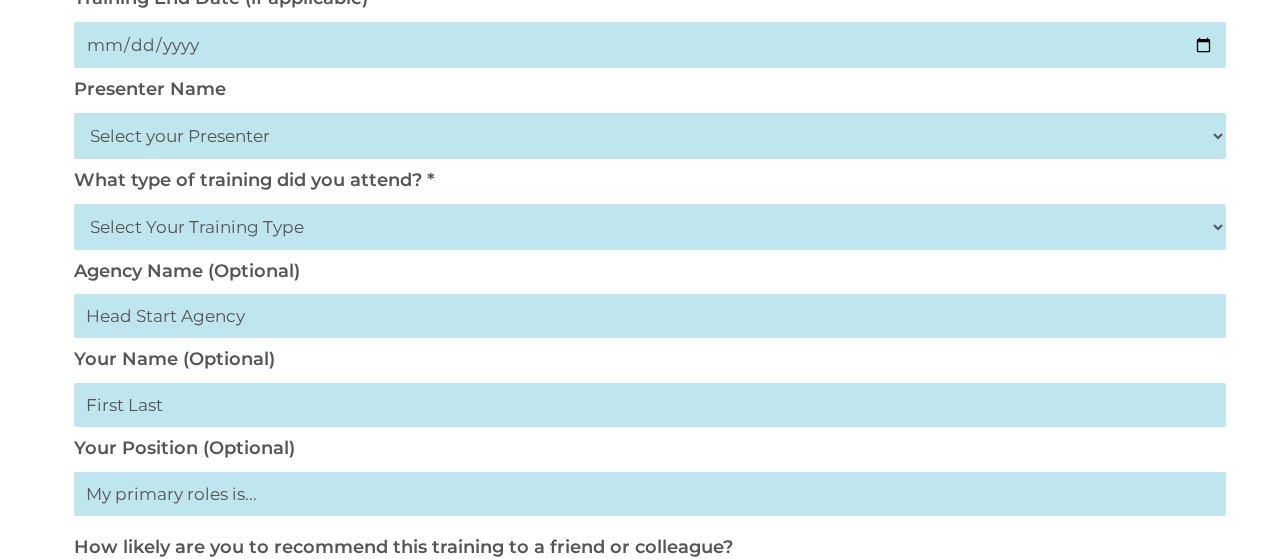 click on "Presenter Name
Select your Presenter
[FIRST] [LAST]
[FIRST] [LAST]
[FIRST] [LAST]
[FIRST] [LAST]
[FIRST] [LAST]
[FIRST] [LAST]
[FIRST] [LAST]
[FIRST] [LAST]
[FIRST] [LAST]
[FIRST] [LAST]
[FIRST] [LAST]
[FIRST] [LAST]
[FIRST] [LAST]
[FIRST] [LAST]
[FIRST] [LAST]
[FIRST] [LAST]
[FIRST] [LAST]
[FIRST] [LAST]" at bounding box center (640, 123) 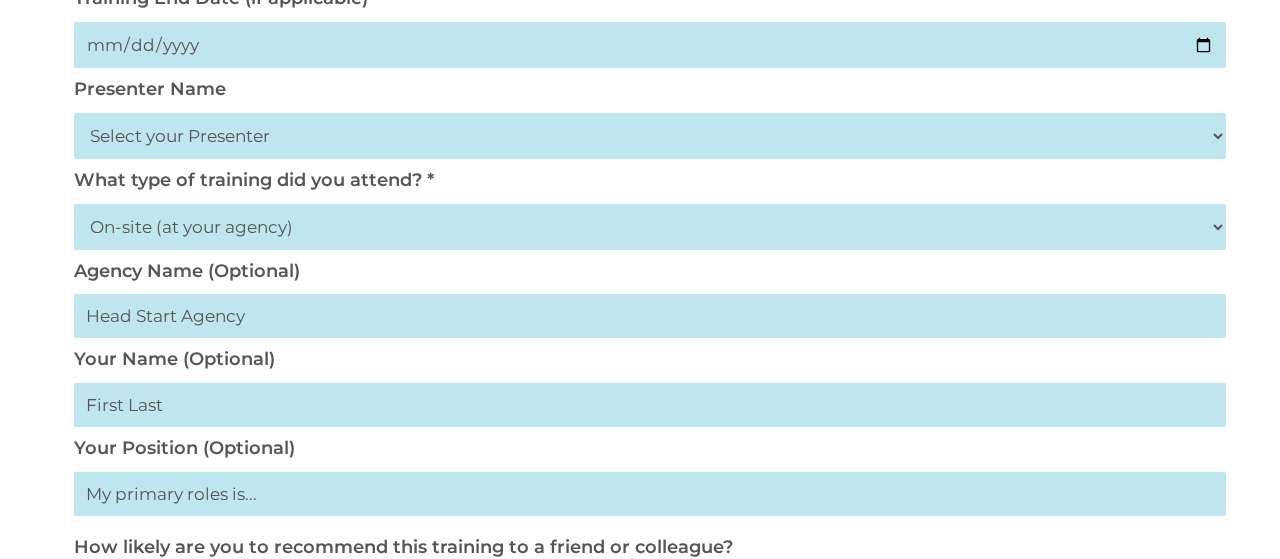 click on "Select Your Training Type
On-site (at your agency)
Virtual Visit
Live Group Webinar" at bounding box center (650, 227) 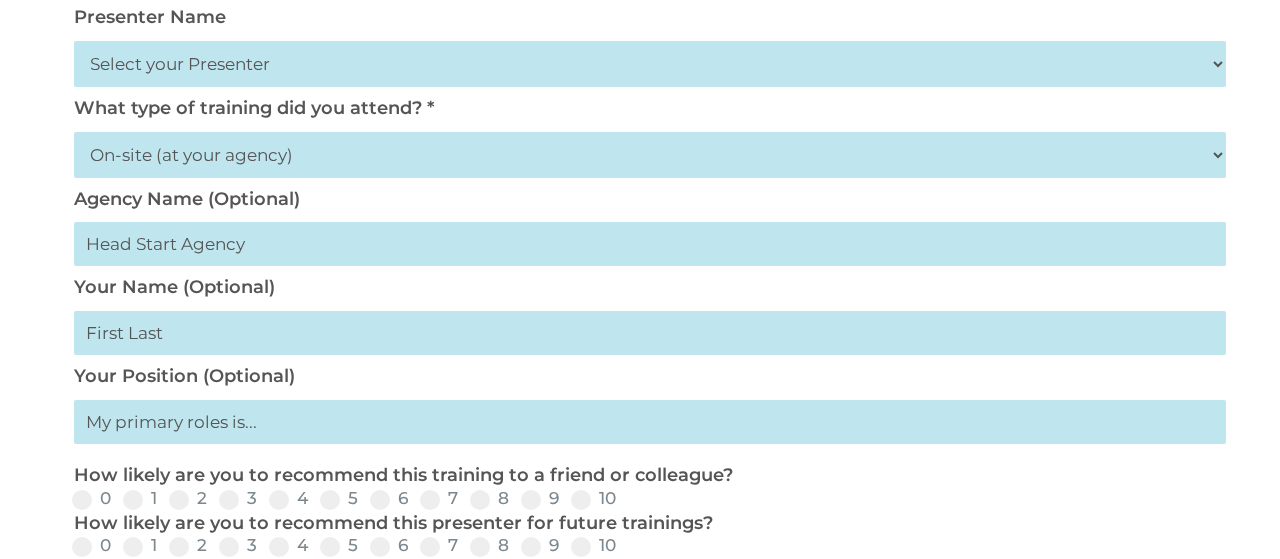 scroll, scrollTop: 569, scrollLeft: 0, axis: vertical 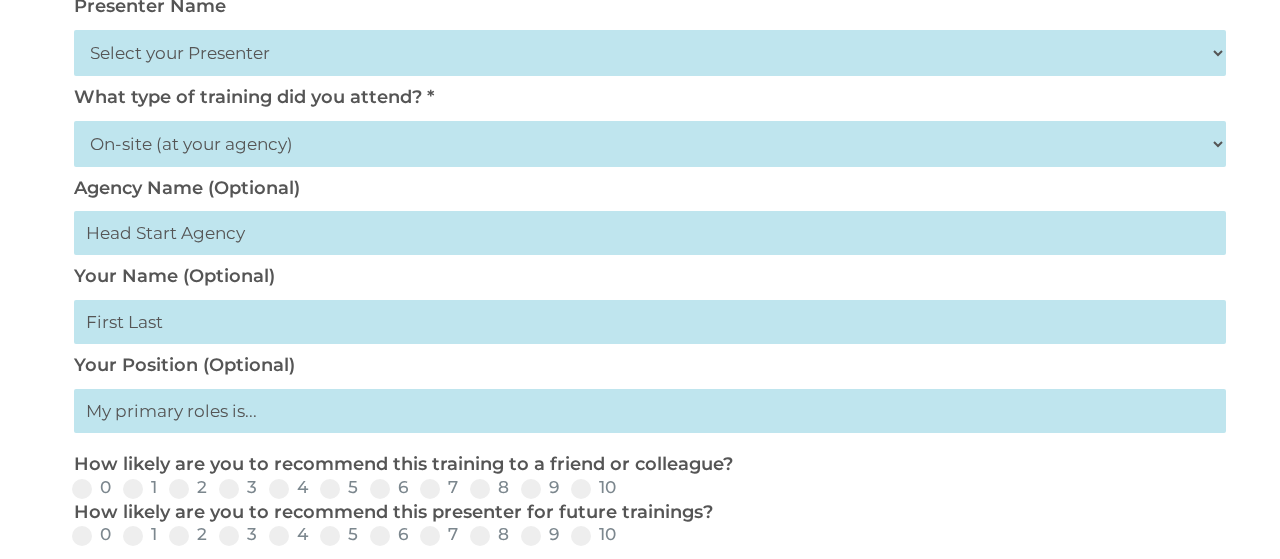 drag, startPoint x: 230, startPoint y: 213, endPoint x: 240, endPoint y: 219, distance: 11.661903 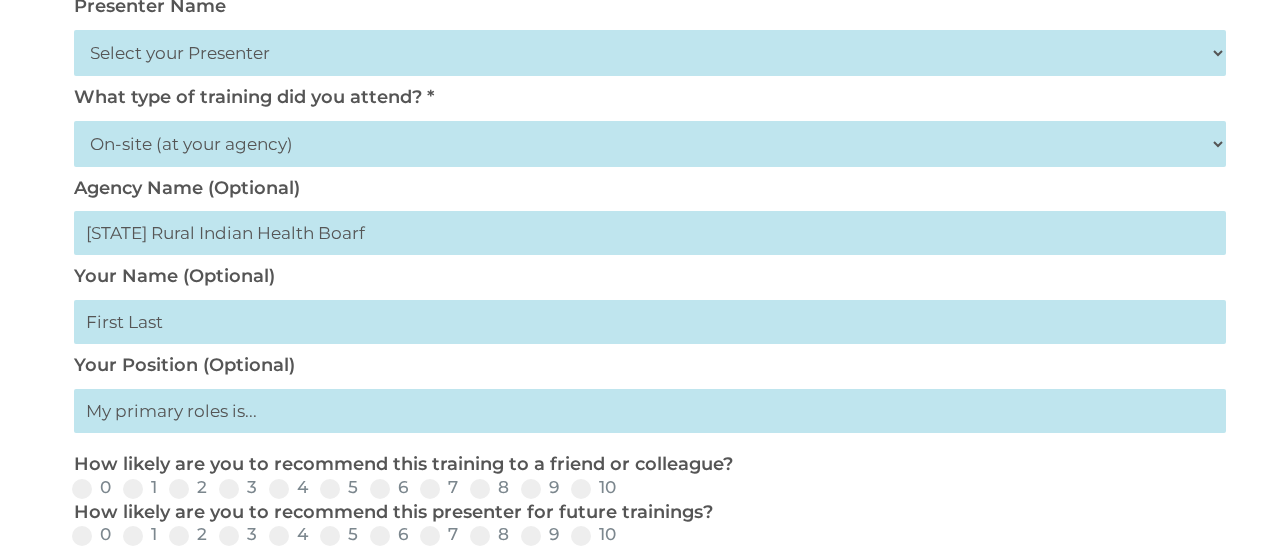 type on "[STATE] Rural Indian Health Boarf" 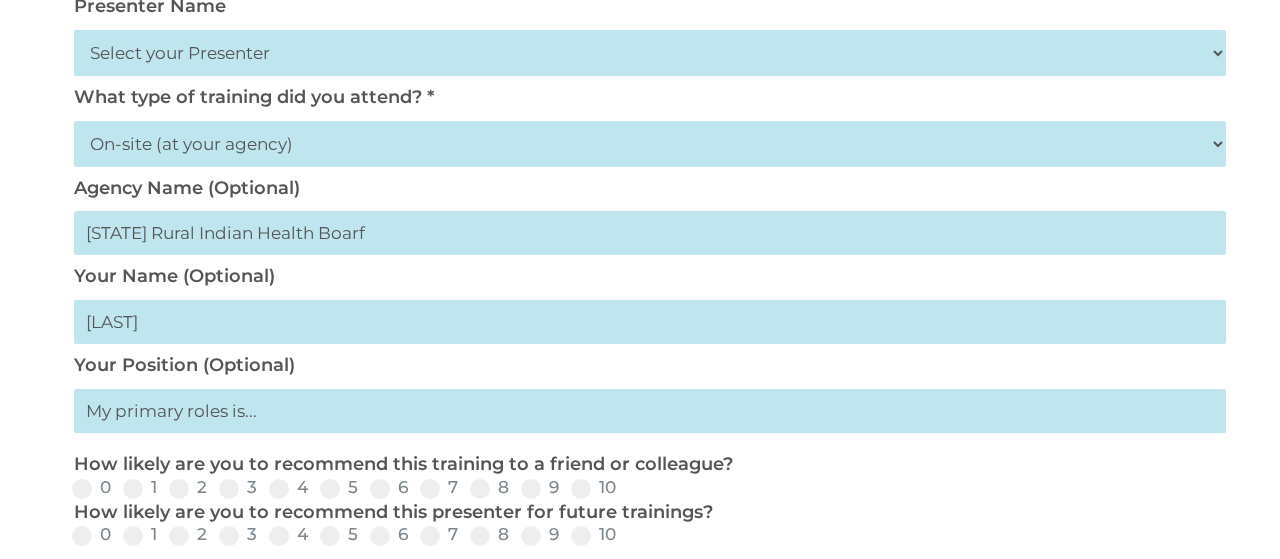 click on "[LAST]" at bounding box center (650, 322) 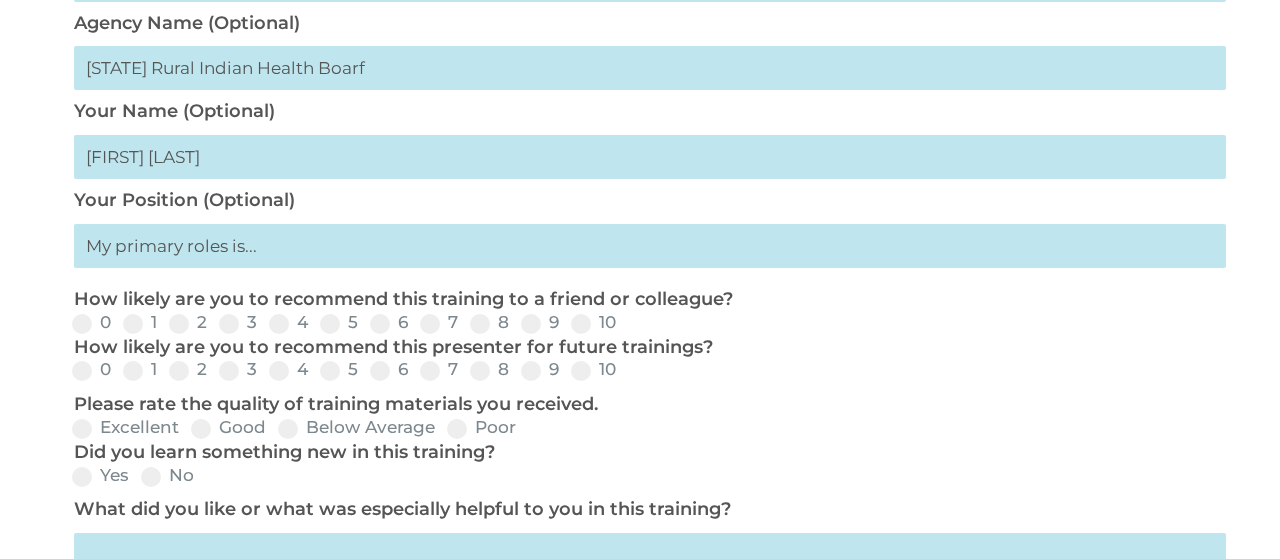 scroll, scrollTop: 813, scrollLeft: 0, axis: vertical 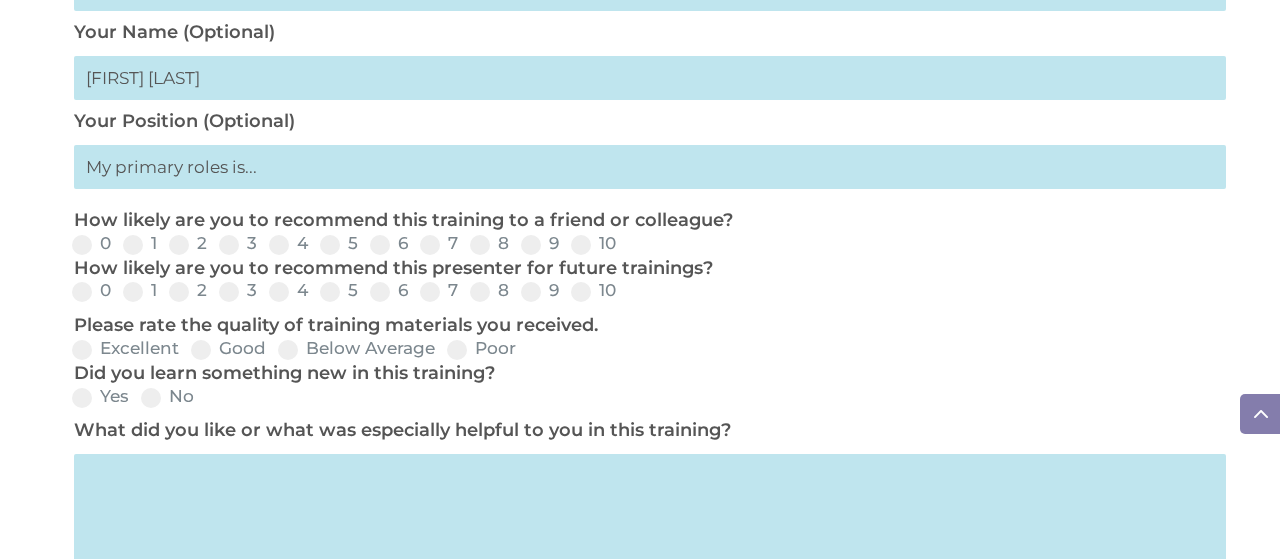 type on "[FIRST] [LAST]" 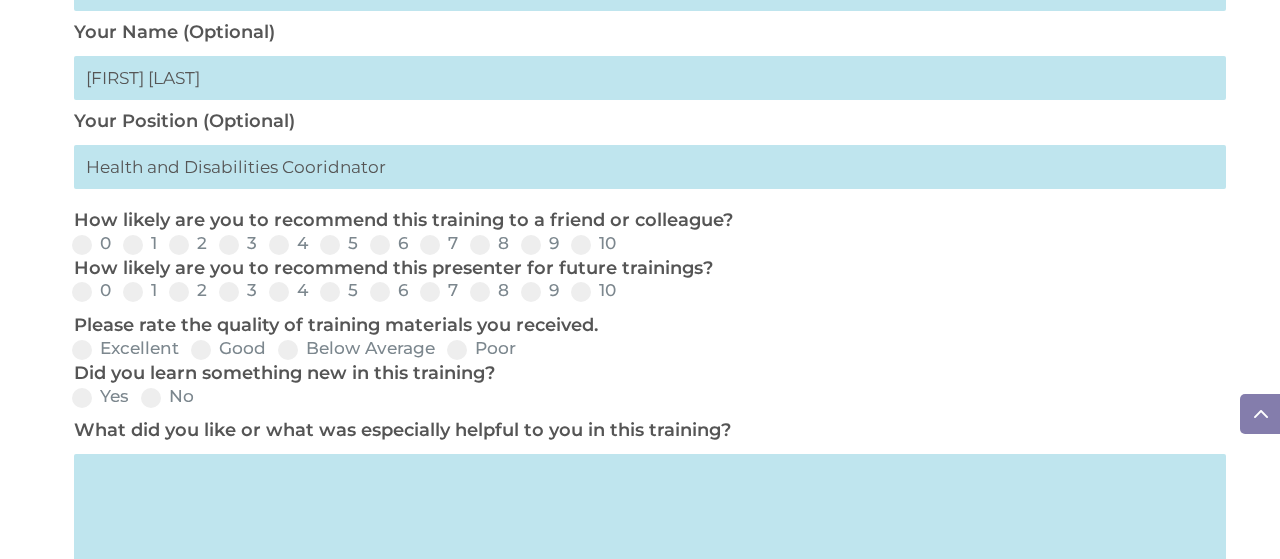 click on "Health and Disabilities Cooridnator" at bounding box center [650, 167] 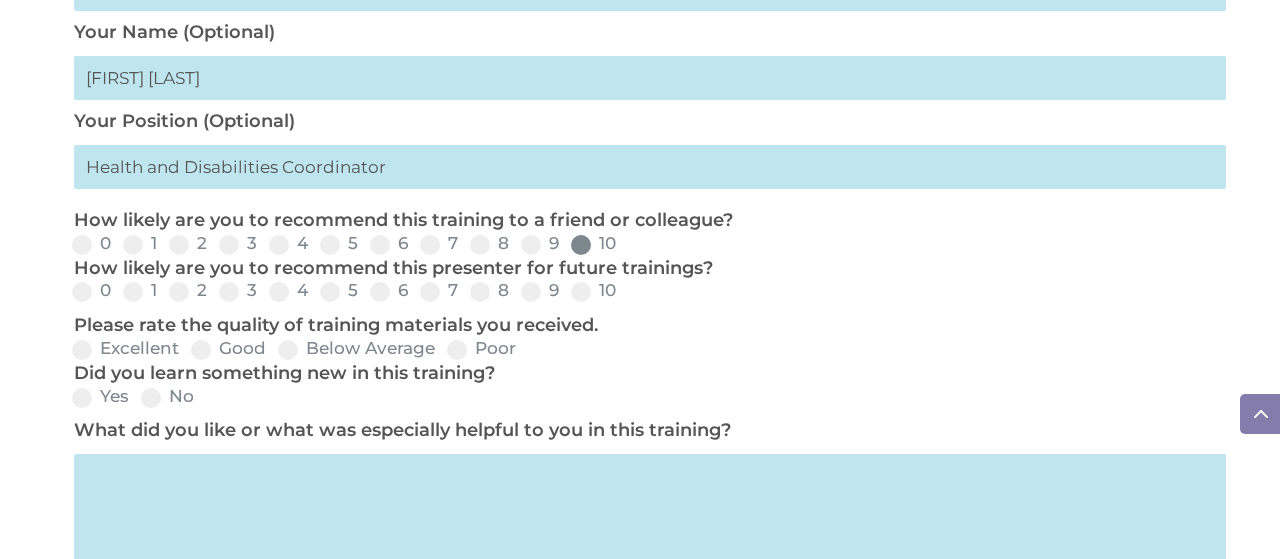 type on "Health and Disabilities Coordinator" 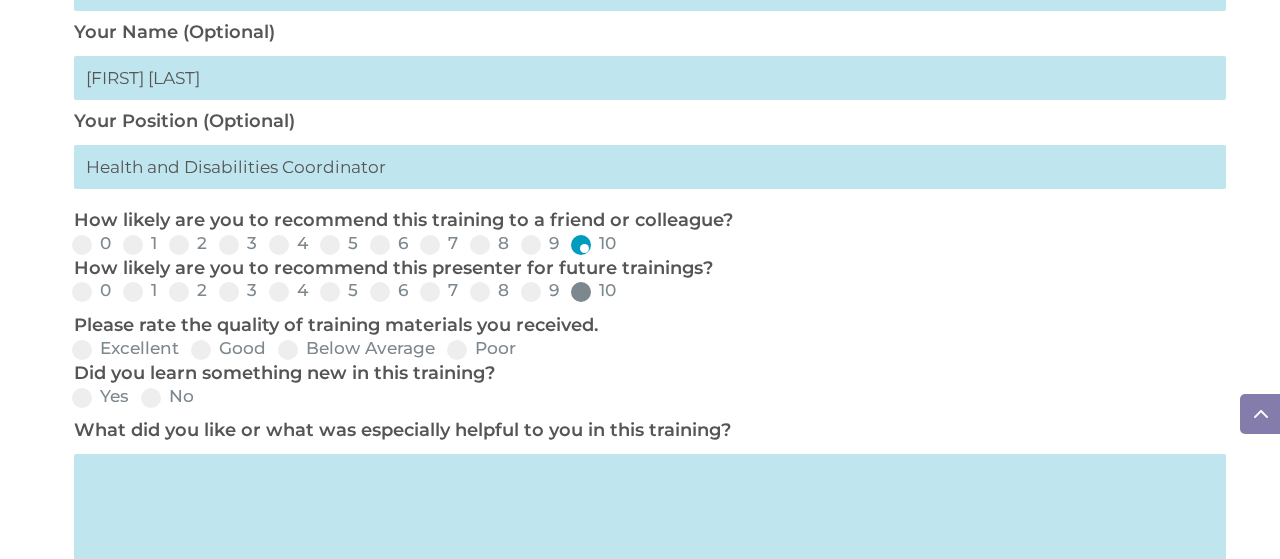 click at bounding box center (581, 292) 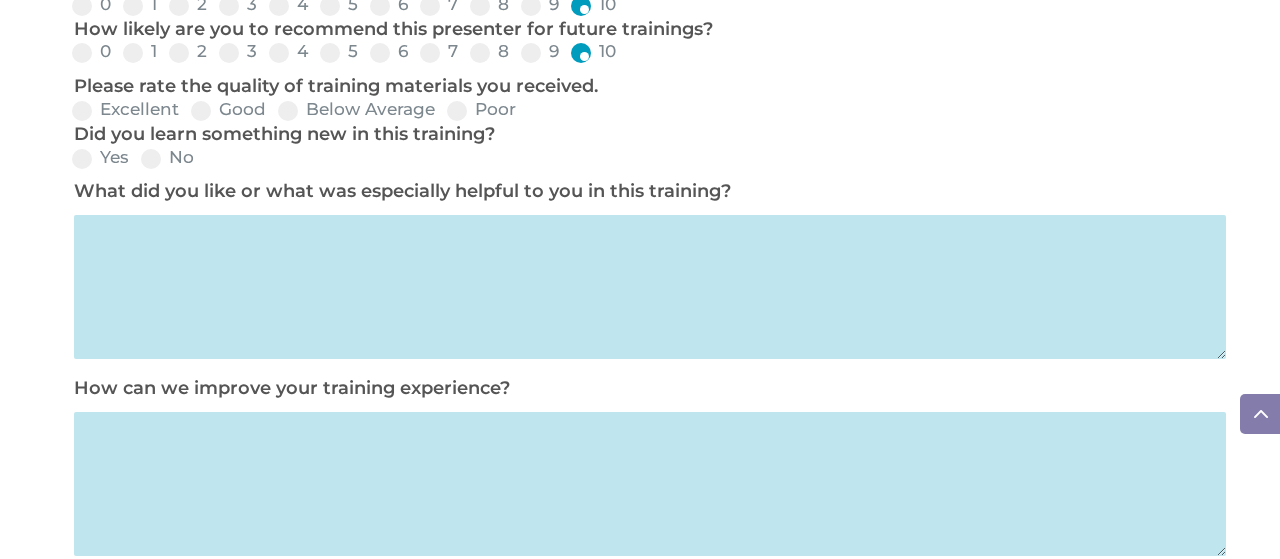 scroll, scrollTop: 1057, scrollLeft: 0, axis: vertical 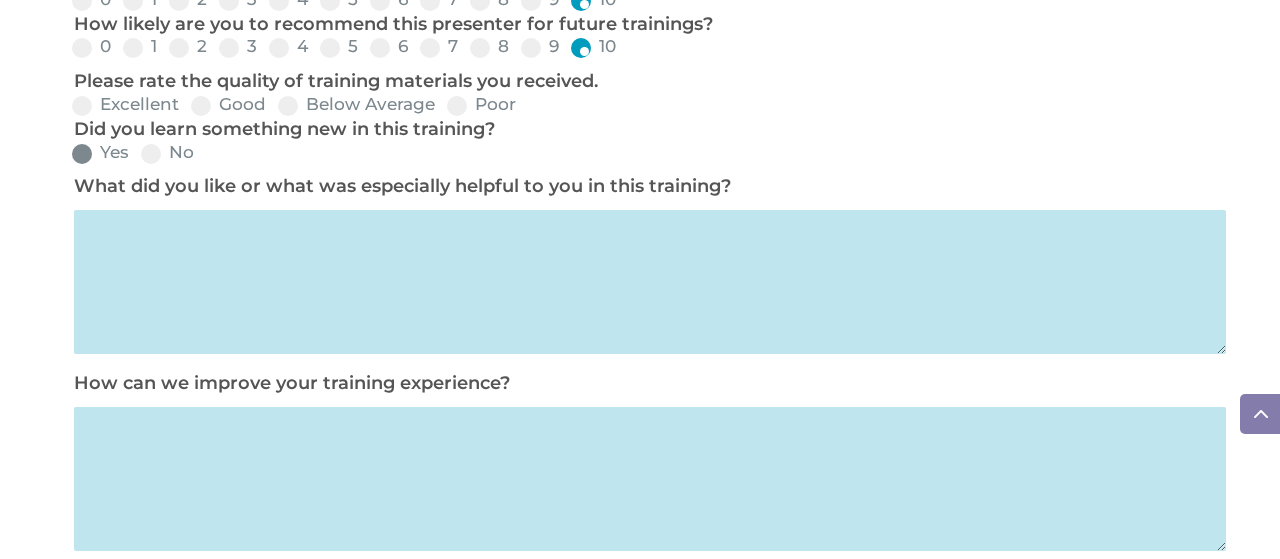 click on "Yes" at bounding box center [100, 152] 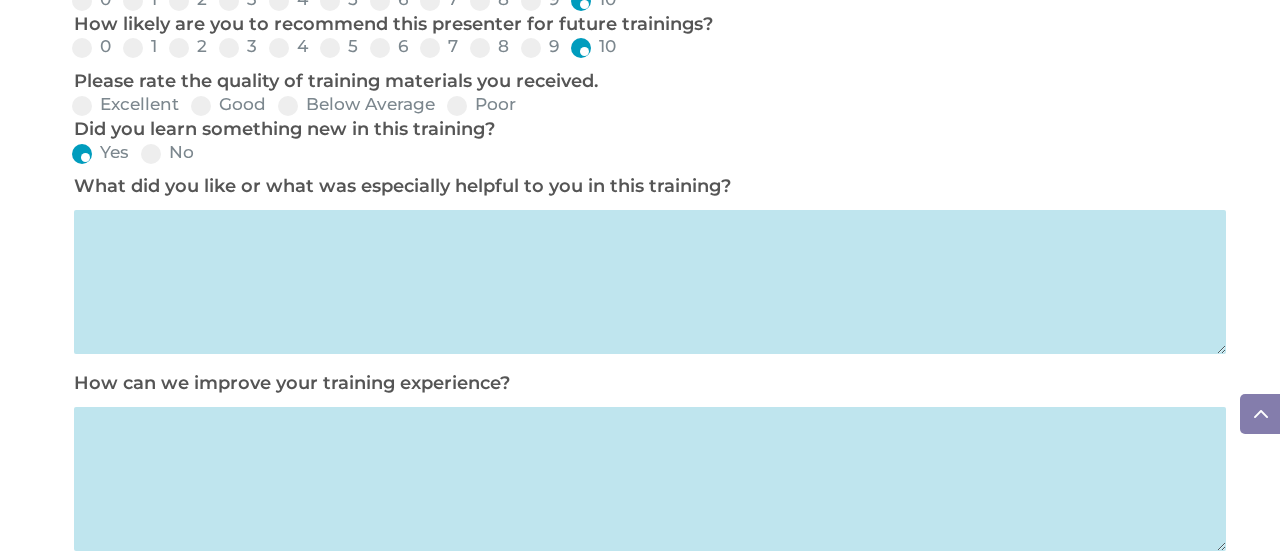 drag, startPoint x: 274, startPoint y: 227, endPoint x: 287, endPoint y: 224, distance: 13.341664 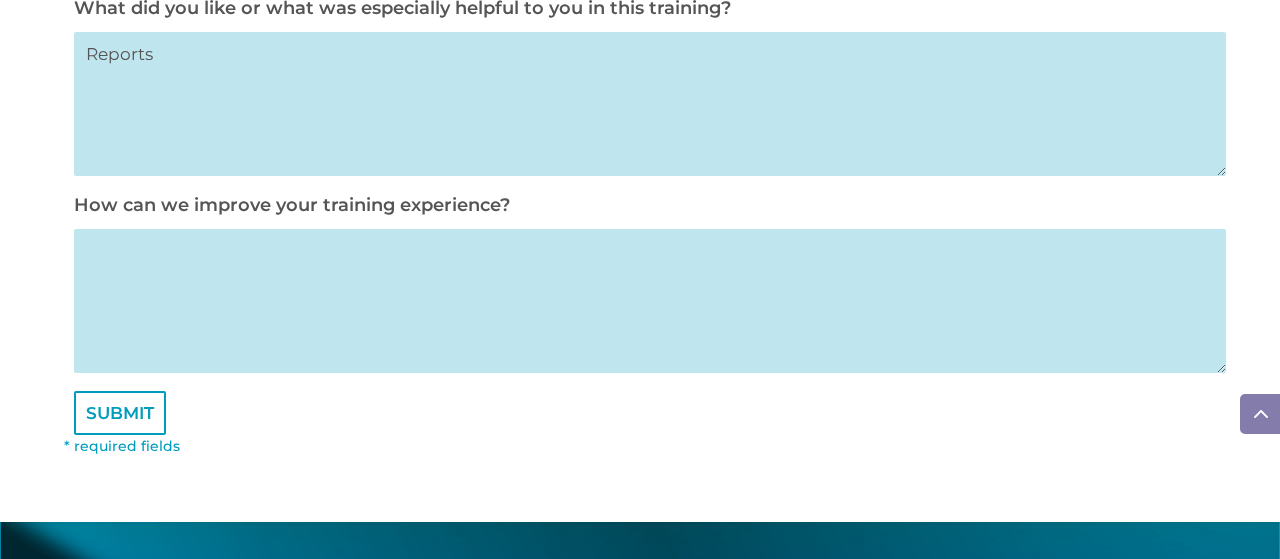 scroll, scrollTop: 1225, scrollLeft: 0, axis: vertical 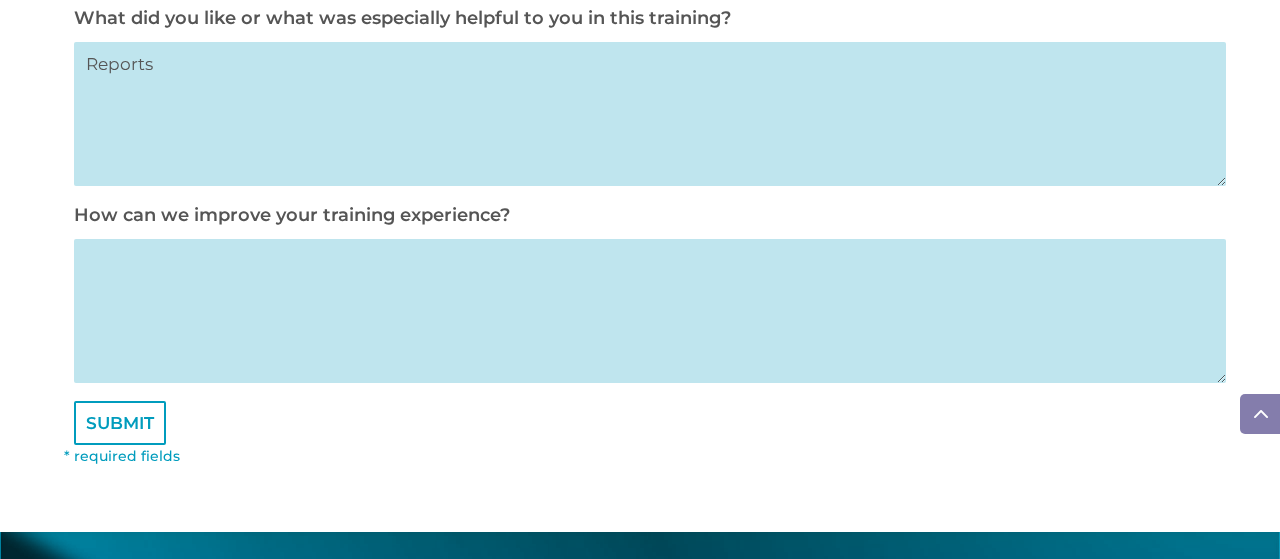 type on "Reports" 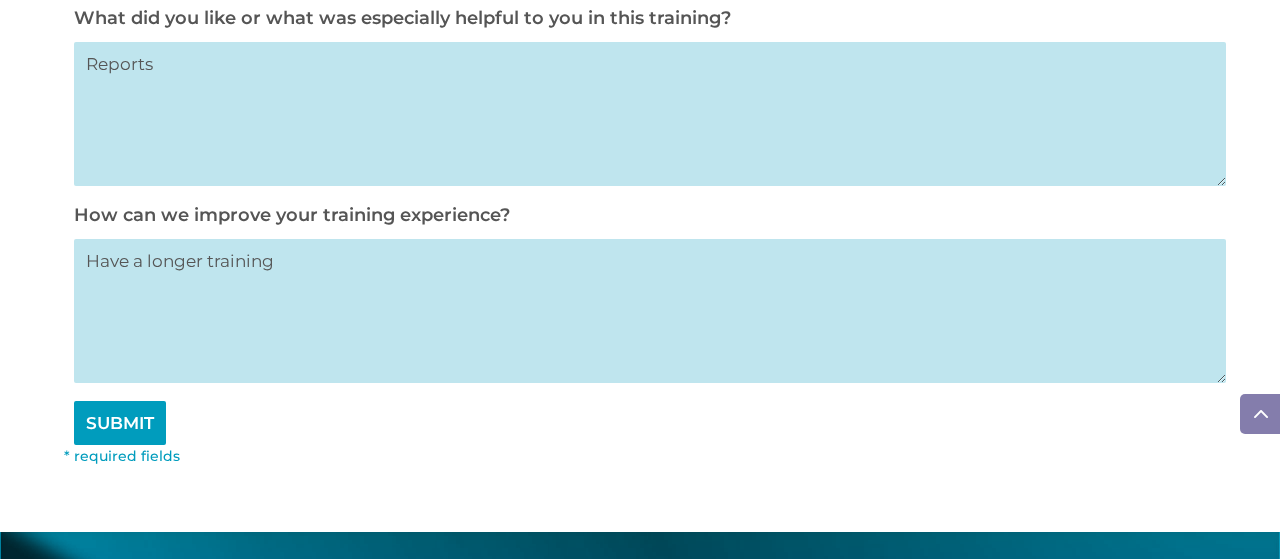 type on "Have a longer training" 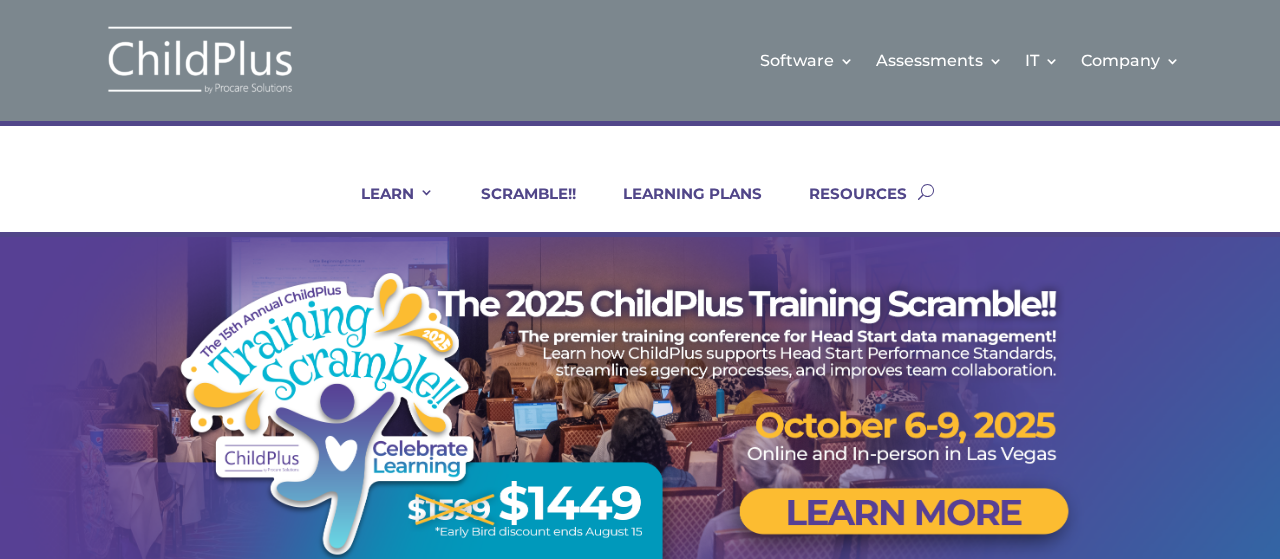 scroll, scrollTop: 0, scrollLeft: 0, axis: both 